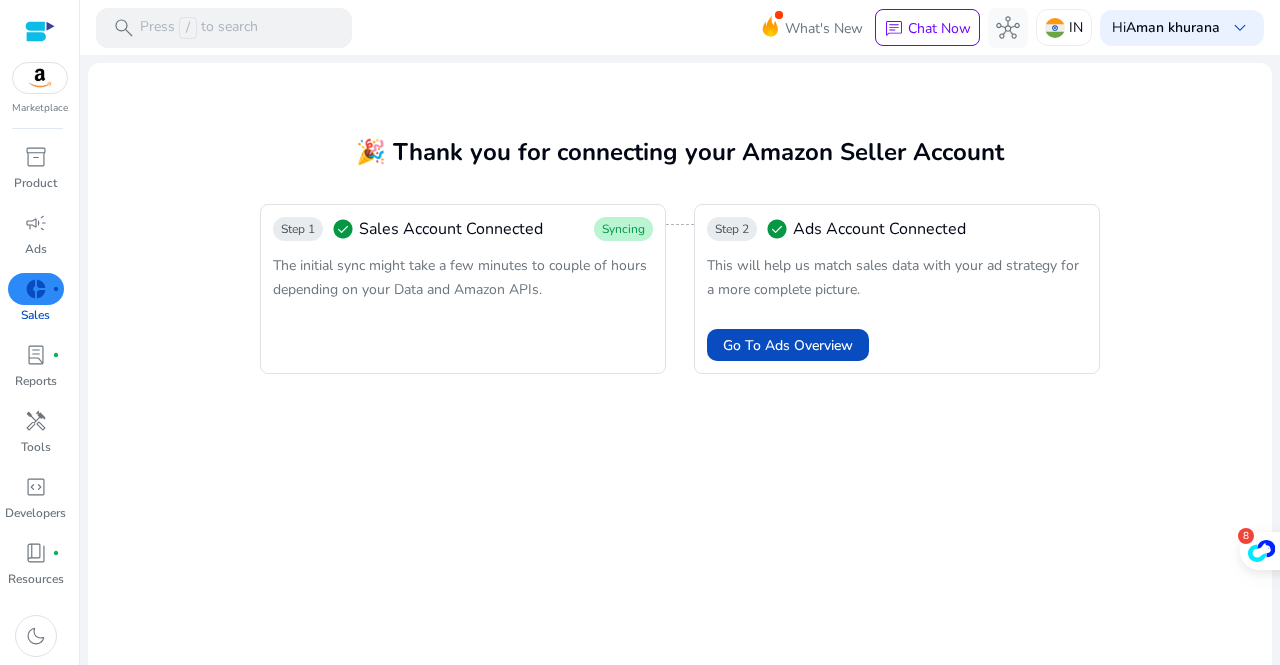 scroll, scrollTop: 0, scrollLeft: 0, axis: both 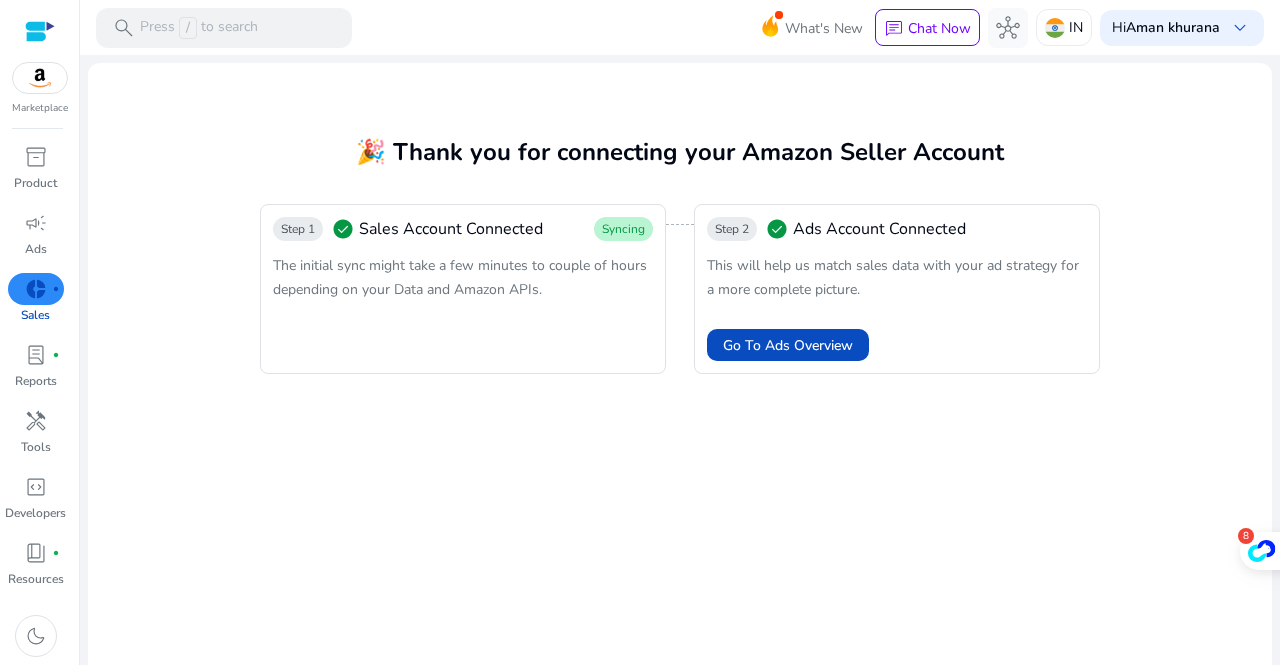 click on "🎉 Thank you for connecting your Amazon Seller Account  Step 1  check_circle   Sales Account Connected  Syncing  The initial sync might take a few minutes to couple of hours depending on your Data and Amazon APIs.  Step 2  check_circle   Ads Account Connected   This will help us match sales data with your ad strategy for a more complete picture.   Go To Ads Overview" 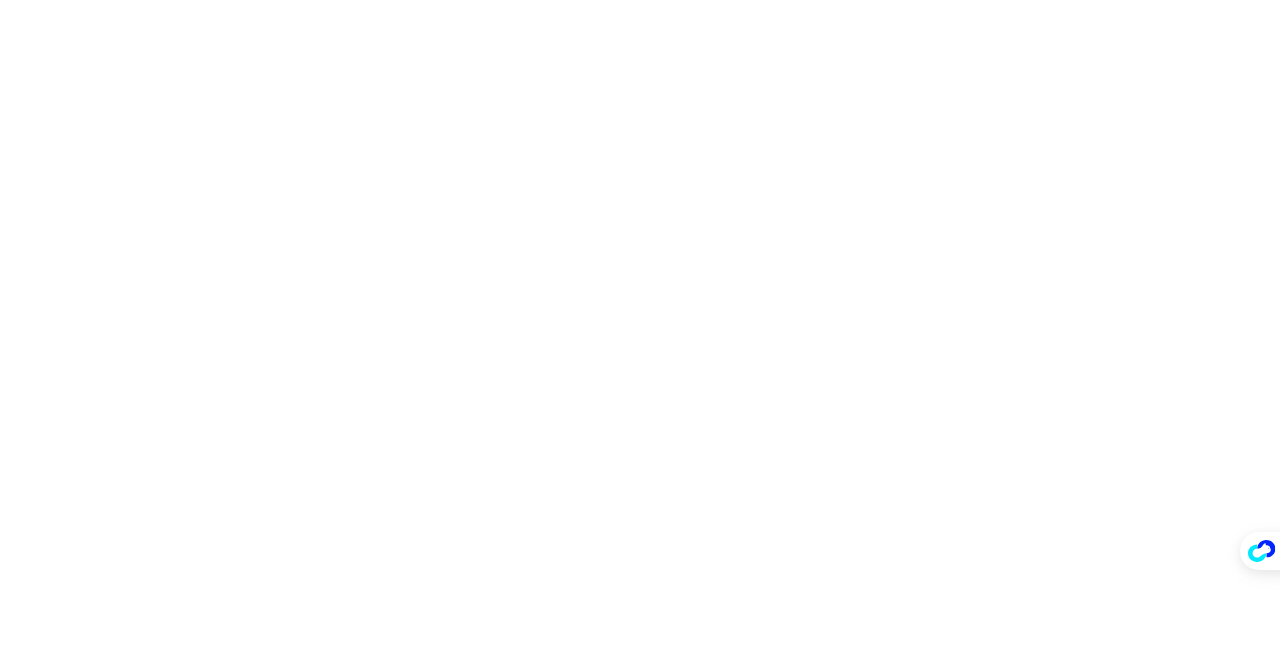 scroll, scrollTop: 0, scrollLeft: 0, axis: both 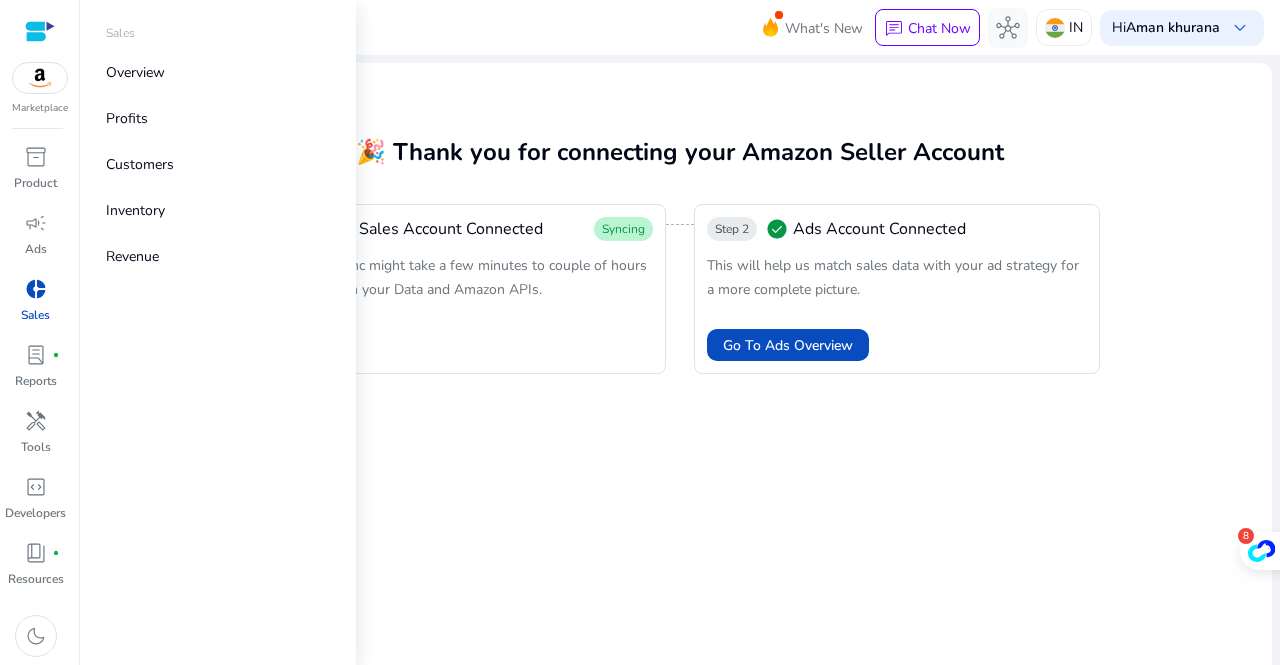 click on "donut_small" at bounding box center (36, 289) 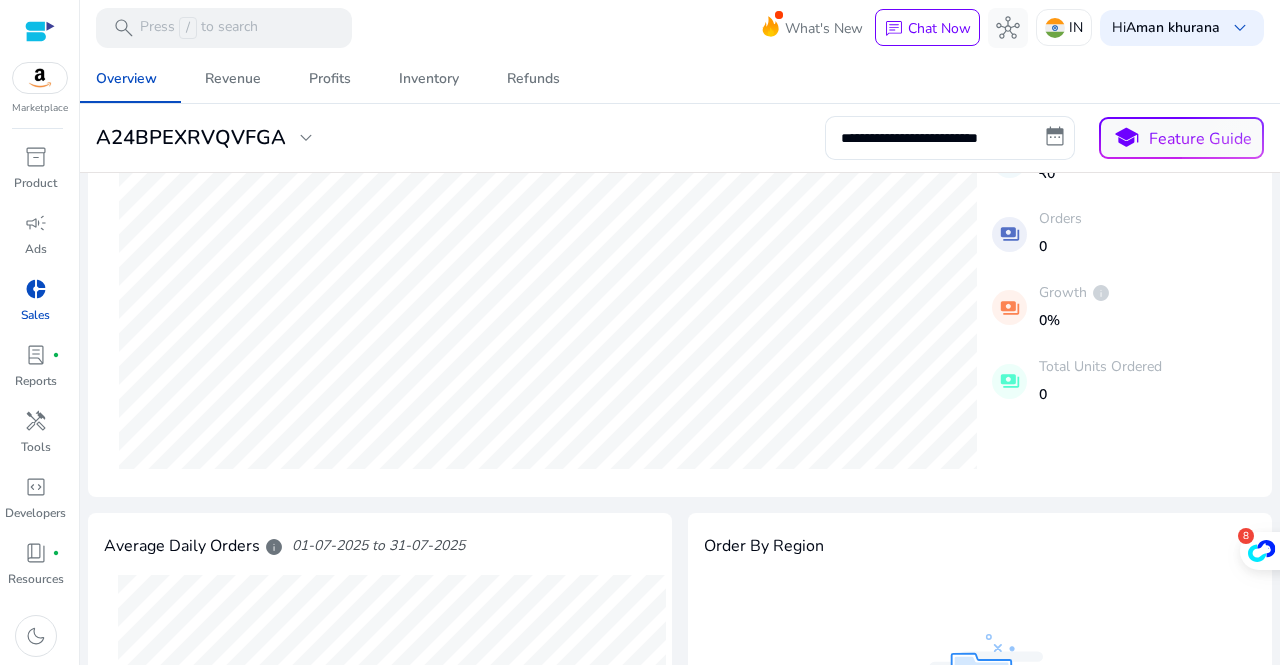 scroll, scrollTop: 0, scrollLeft: 0, axis: both 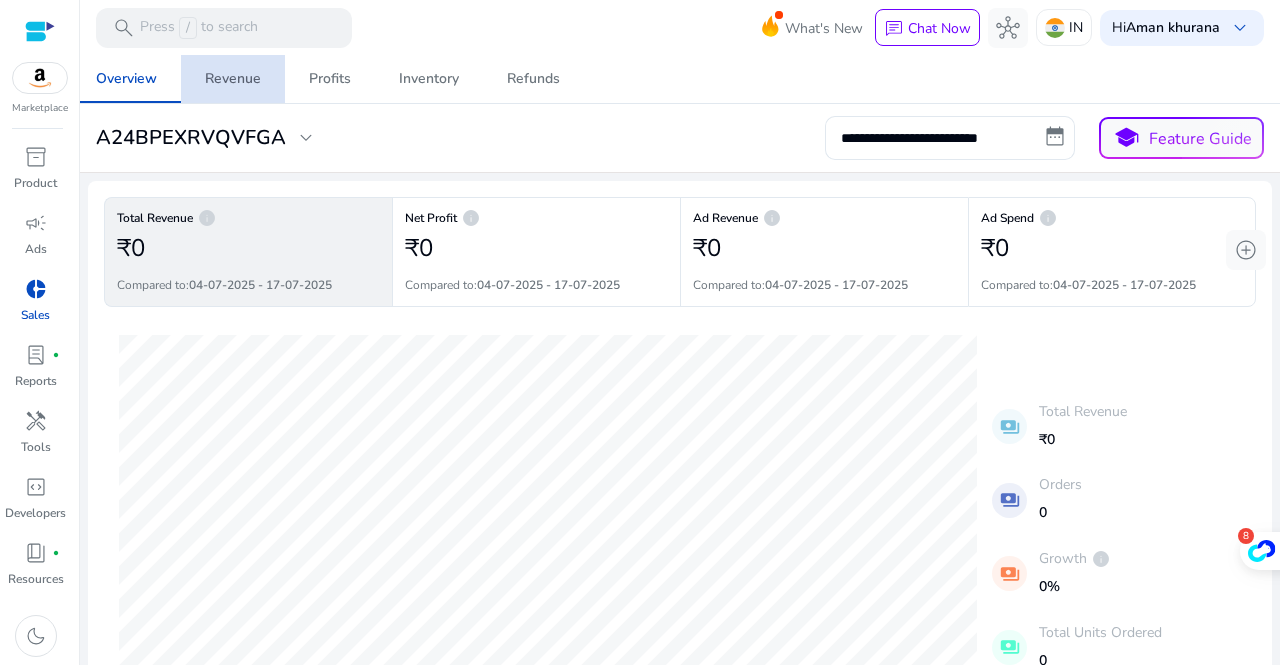 click on "Revenue" at bounding box center [233, 79] 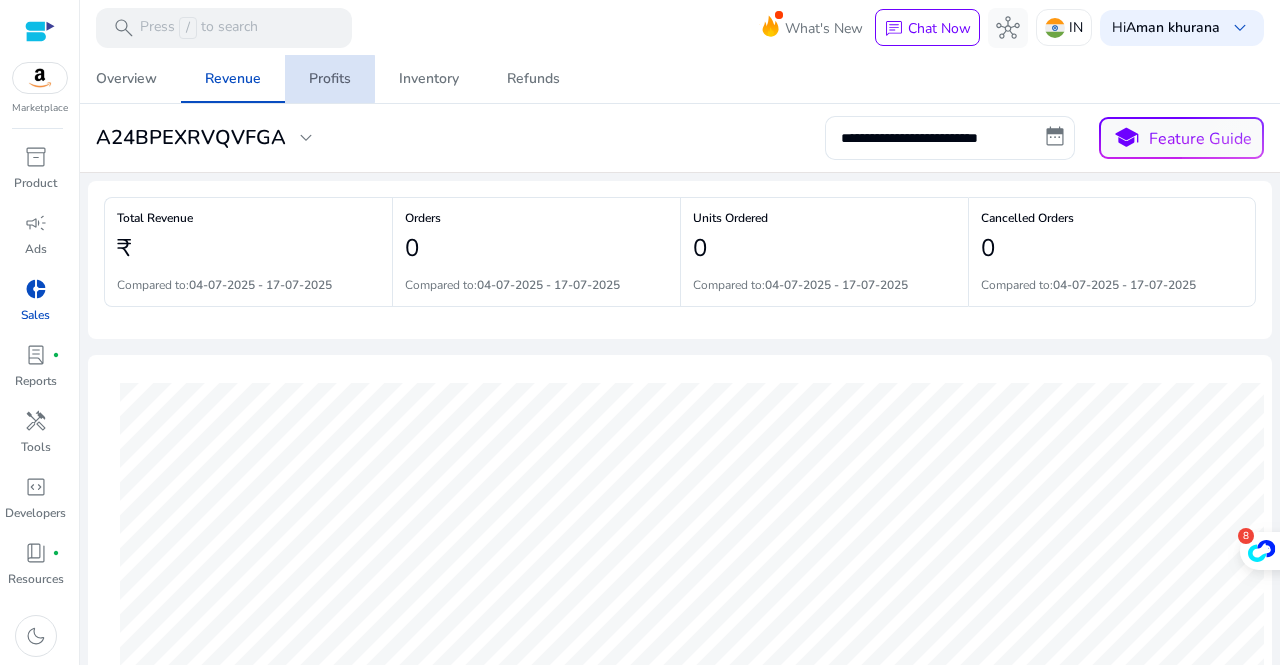 scroll, scrollTop: 0, scrollLeft: 0, axis: both 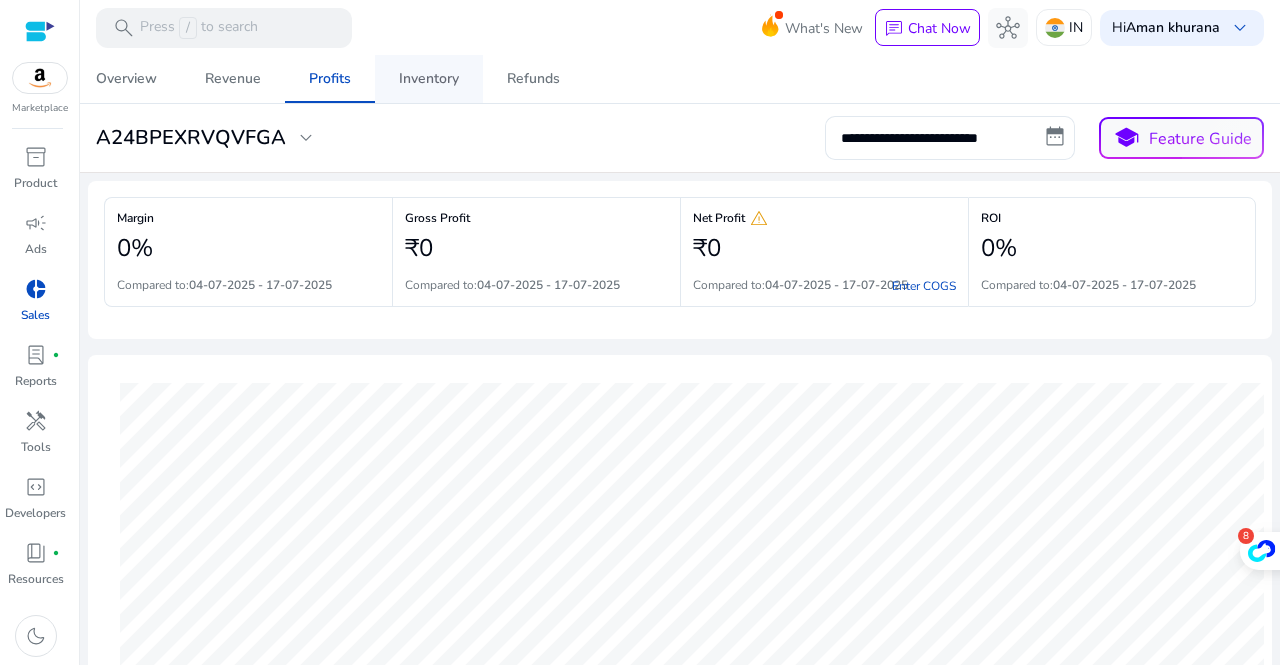 click on "Inventory" at bounding box center [429, 79] 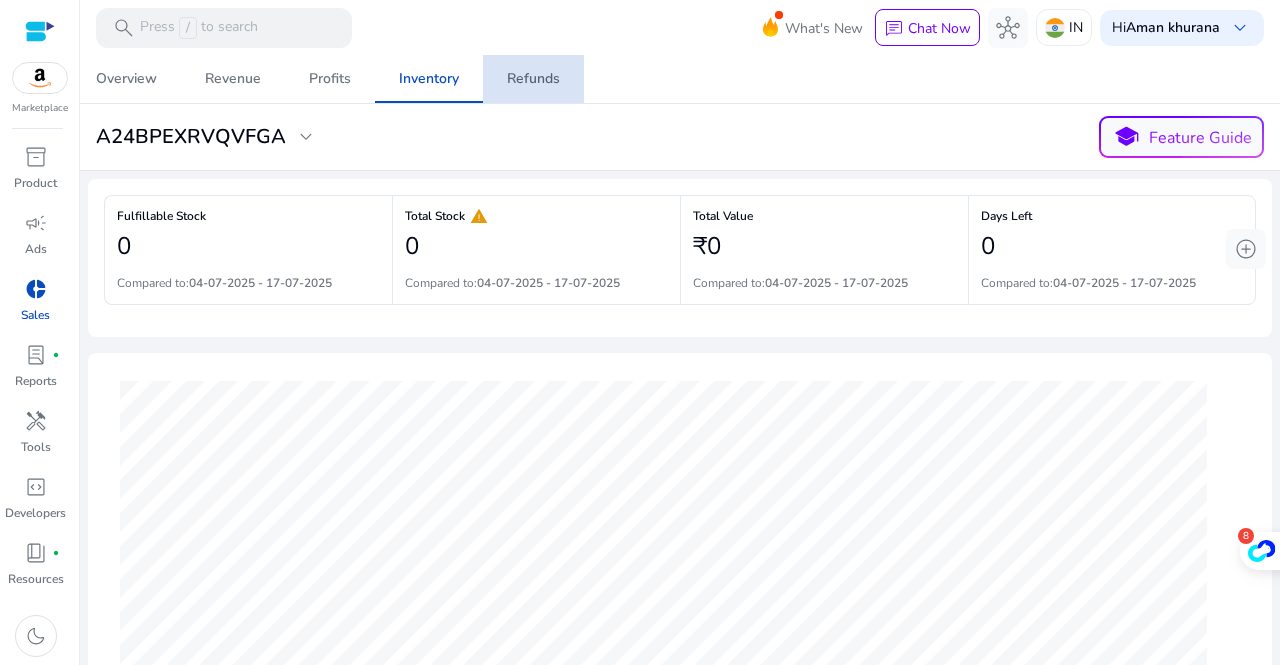 click on "Refunds" at bounding box center [533, 79] 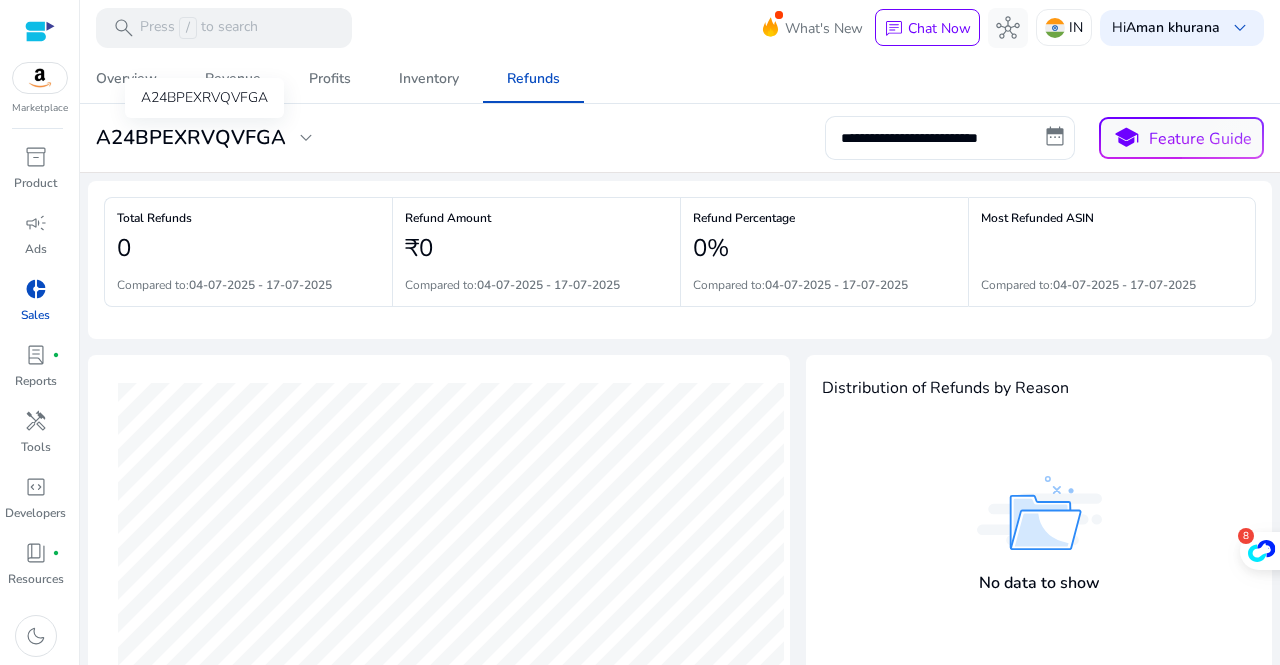 click on "expand_more" 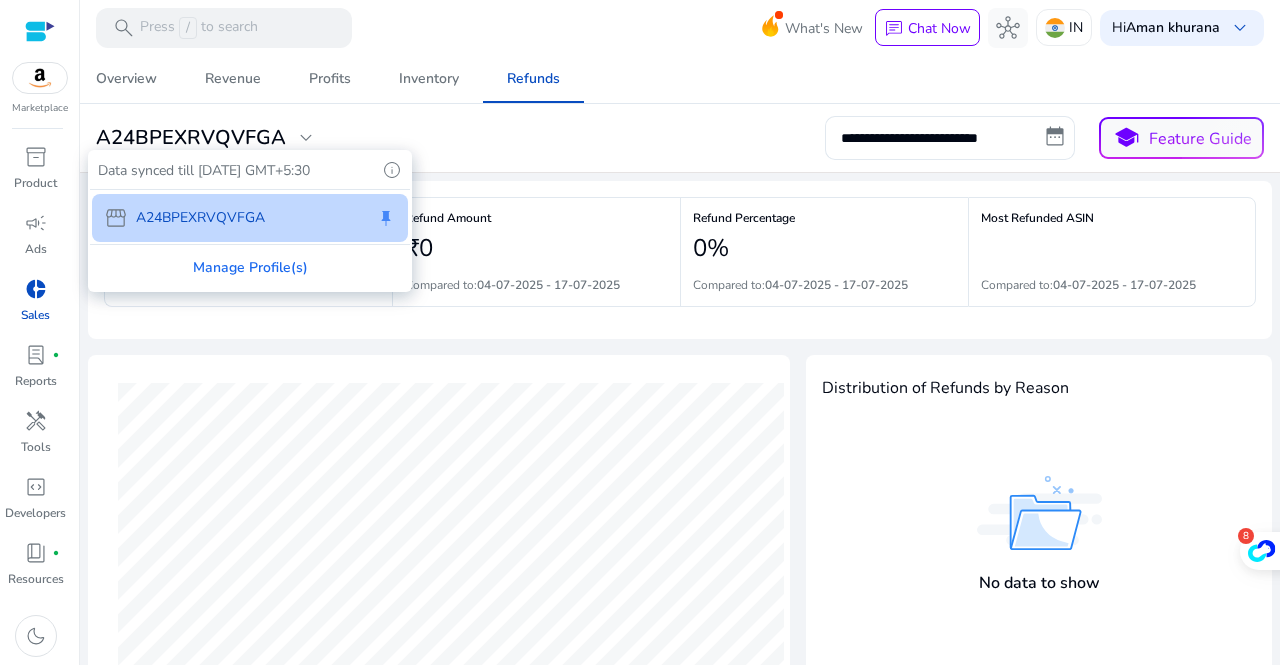 click at bounding box center [640, 332] 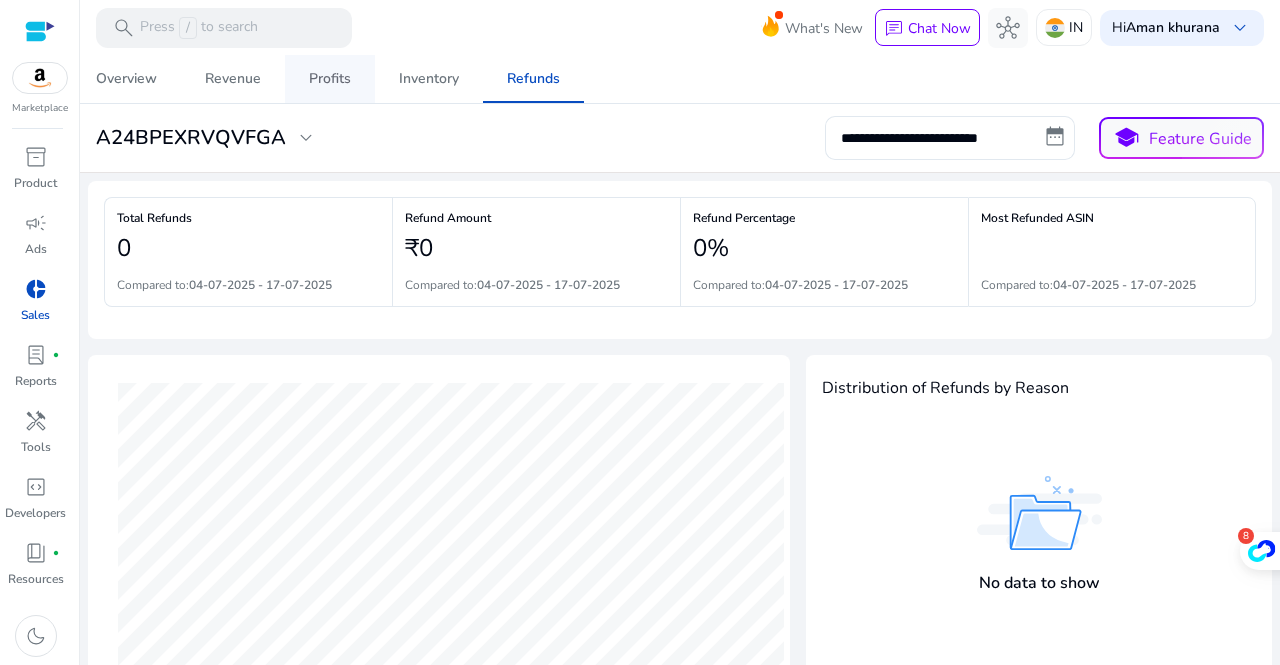 click on "Profits" at bounding box center [330, 79] 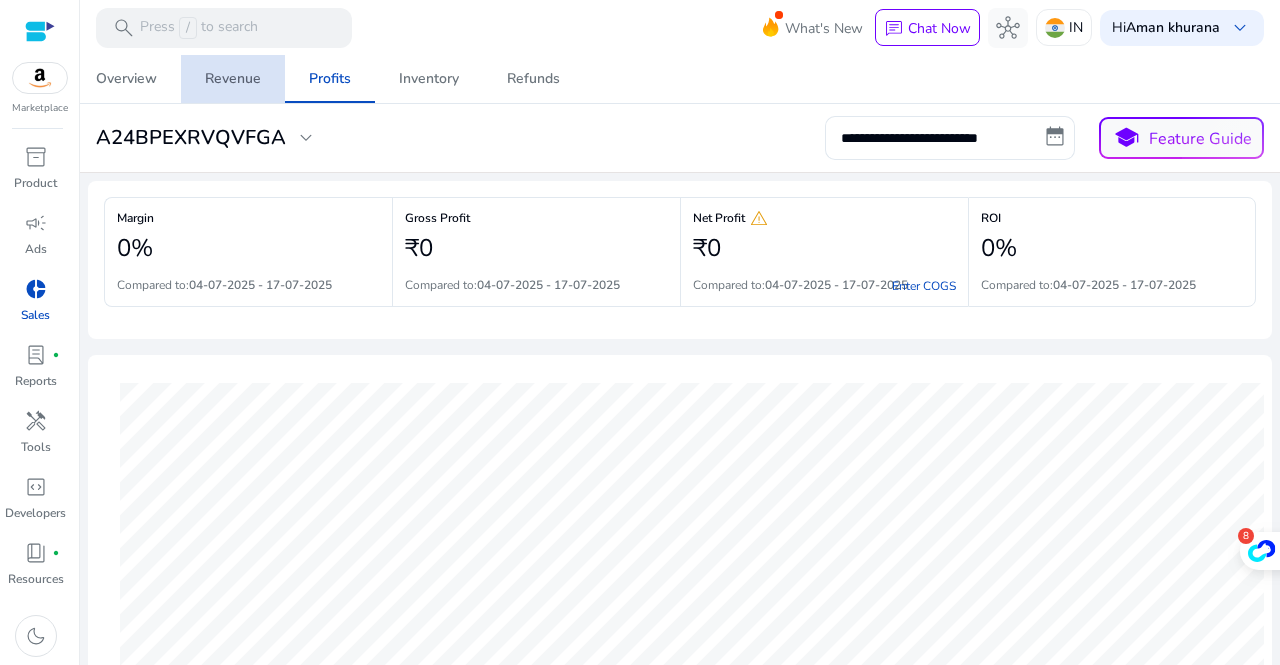 click on "Revenue" at bounding box center (233, 79) 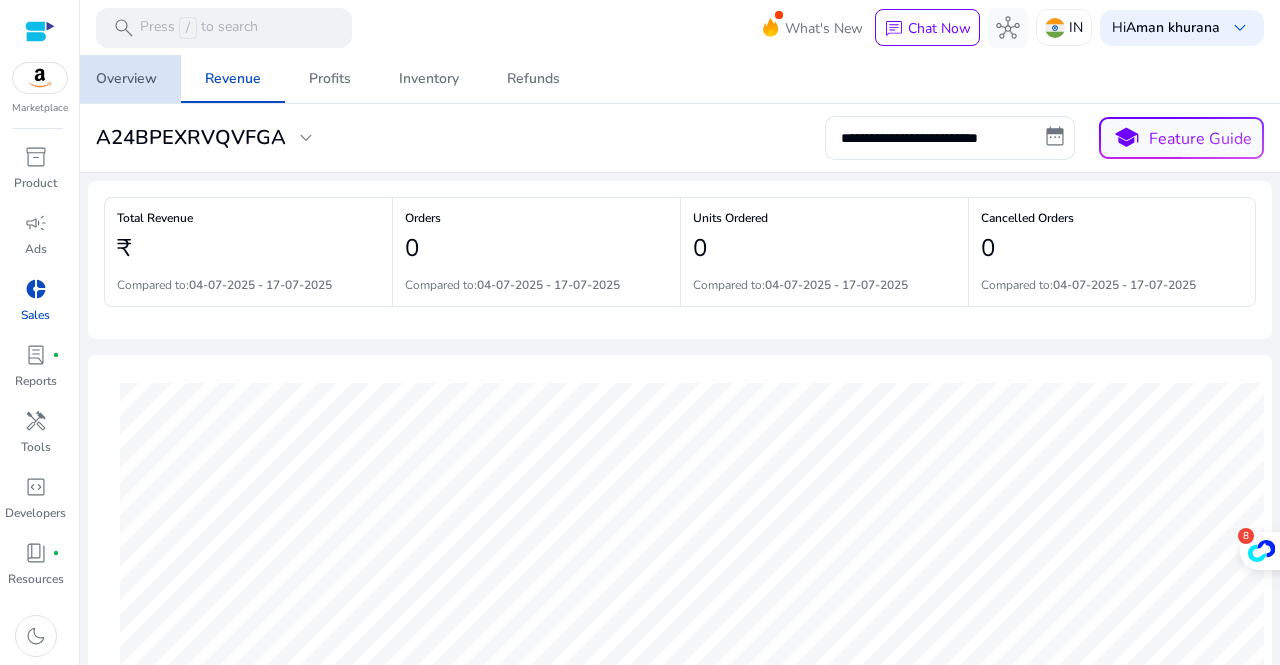 click on "Overview" at bounding box center (126, 79) 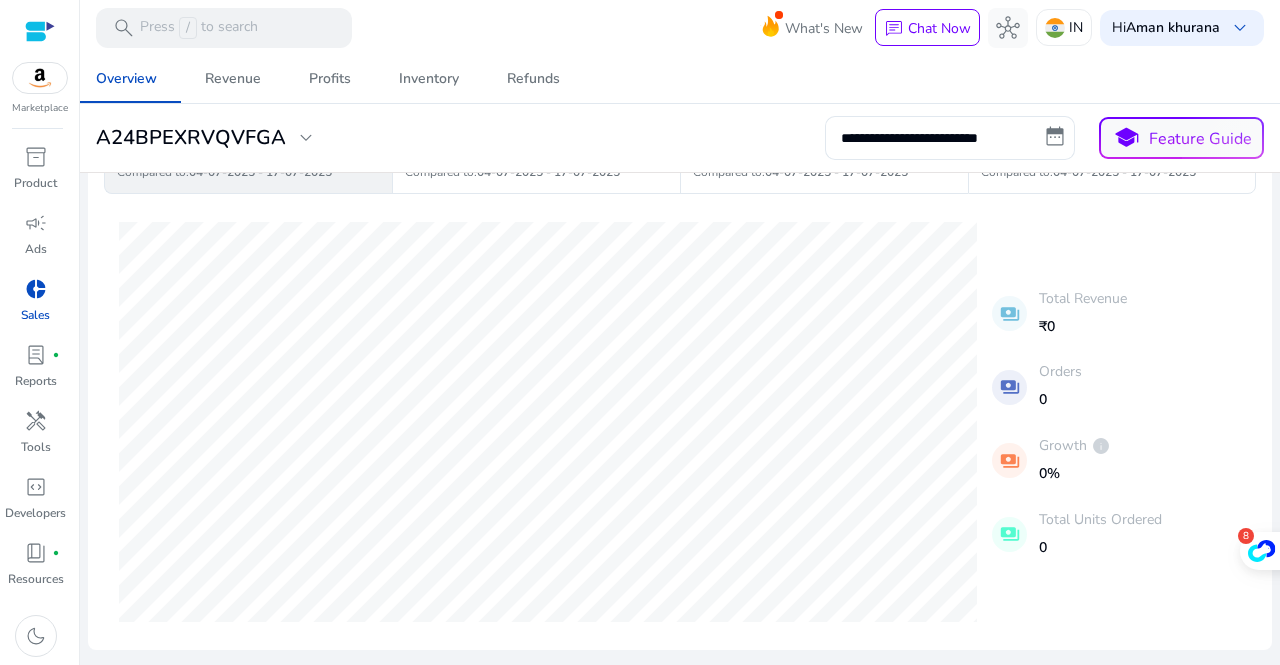 scroll, scrollTop: 0, scrollLeft: 0, axis: both 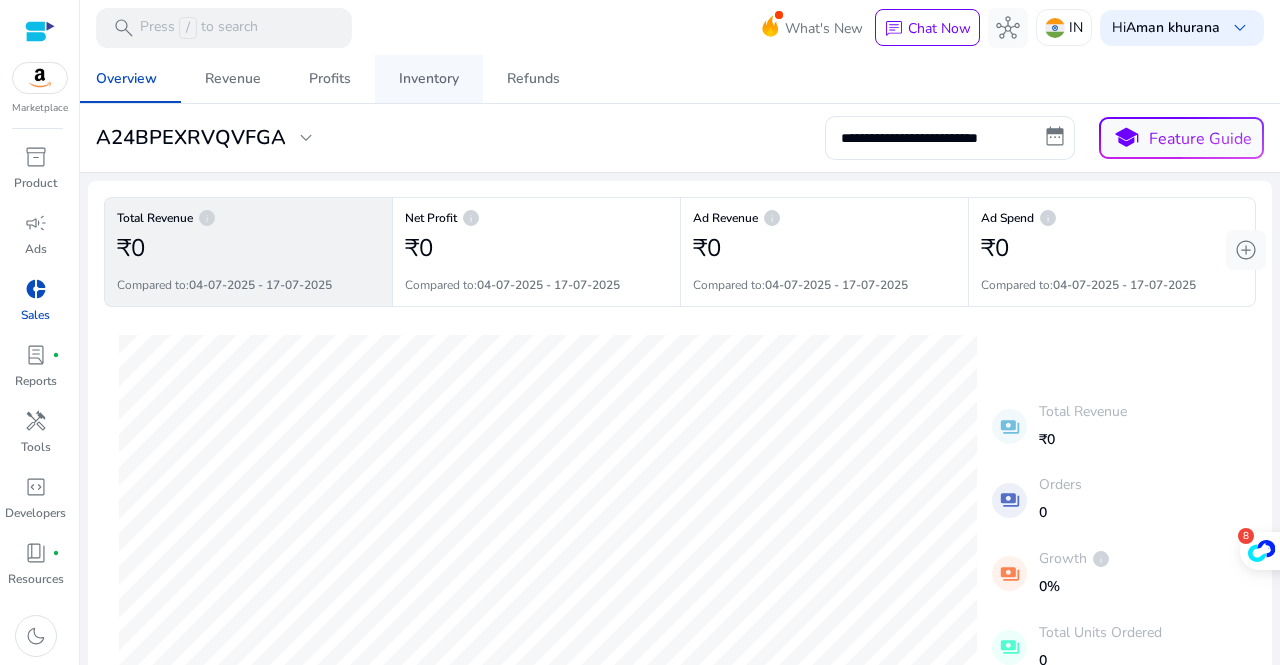 click on "Inventory" at bounding box center (429, 79) 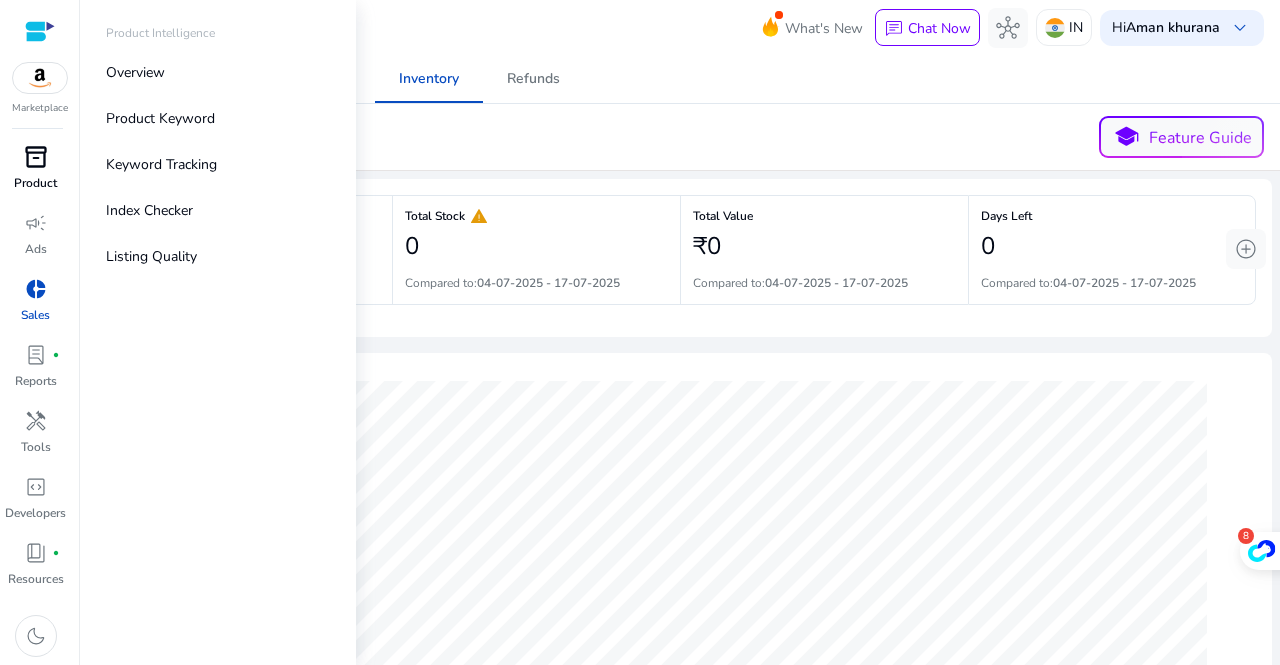 click on "inventory_2" at bounding box center [36, 157] 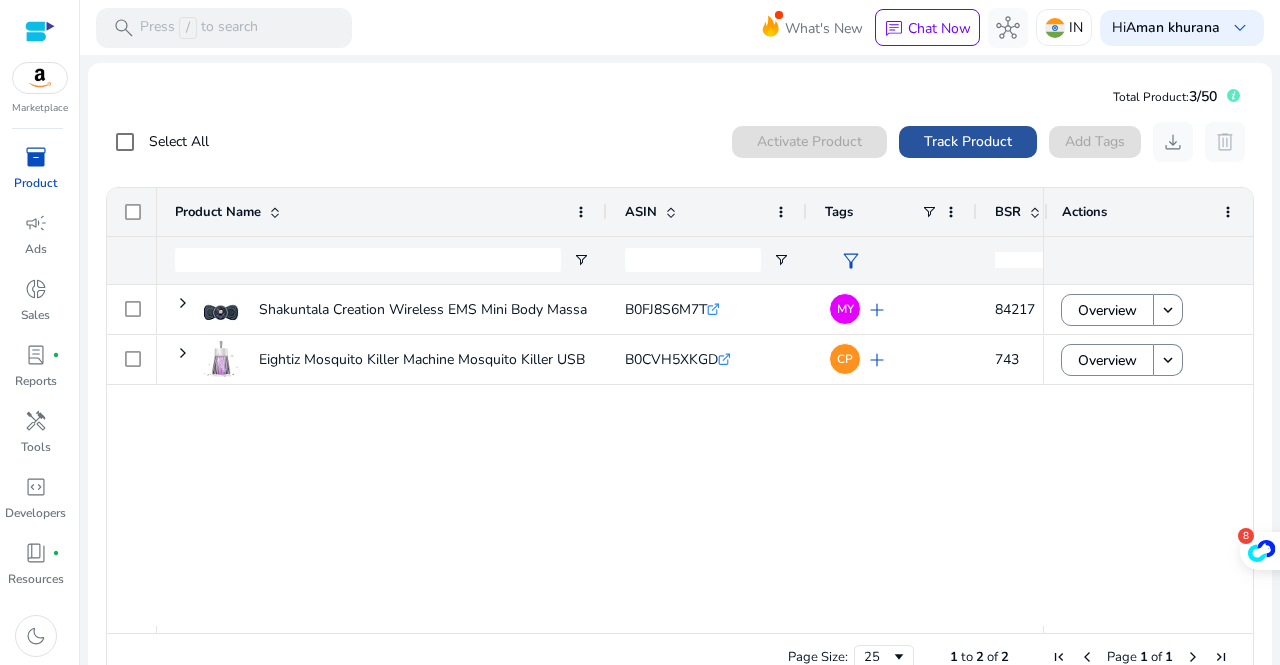 click on "Track Product" 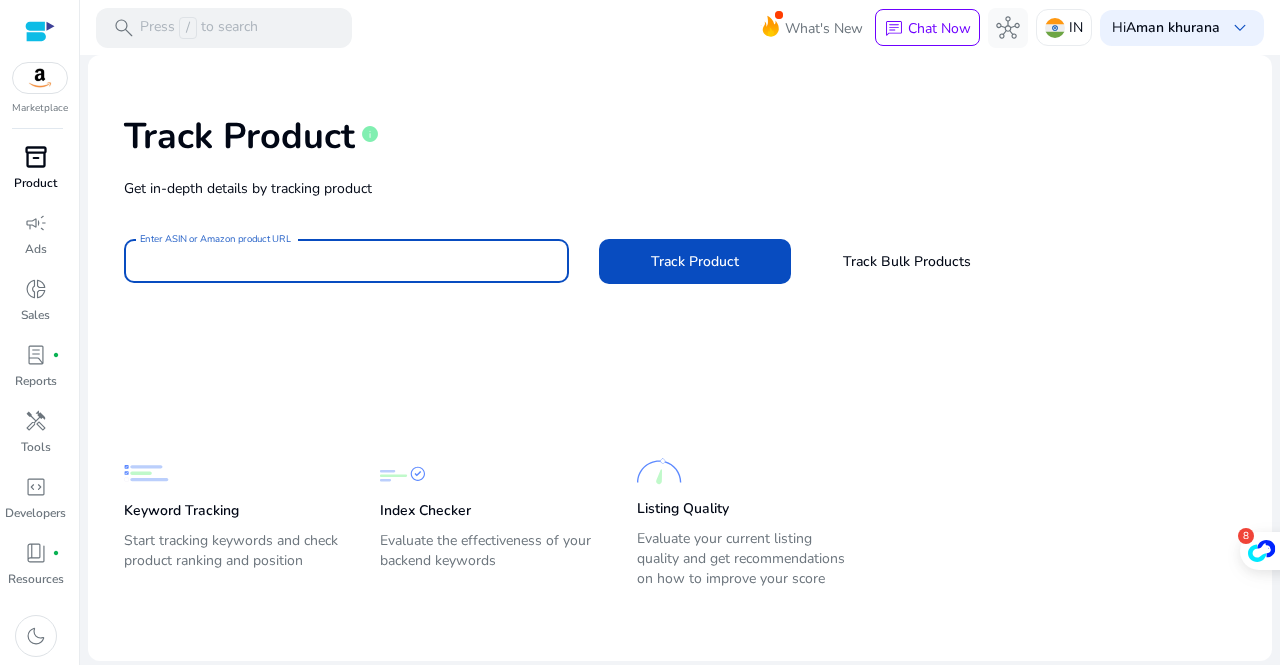 click on "Enter ASIN or Amazon product URL" at bounding box center [346, 261] 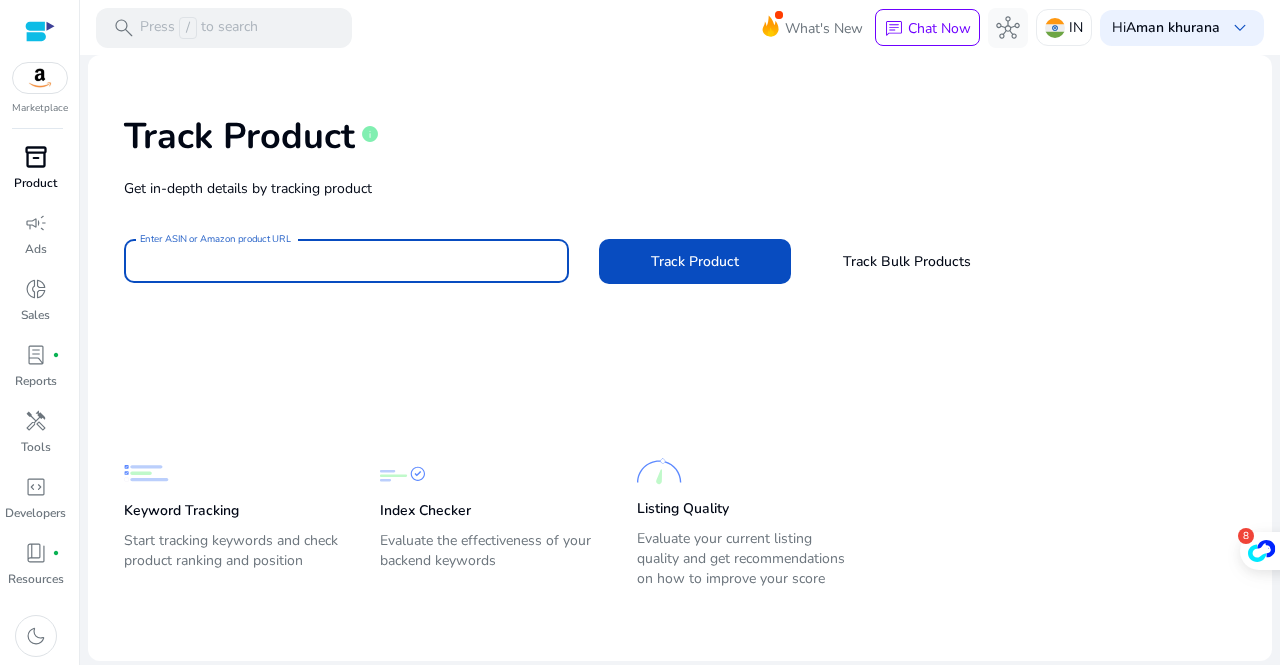 paste on "**********" 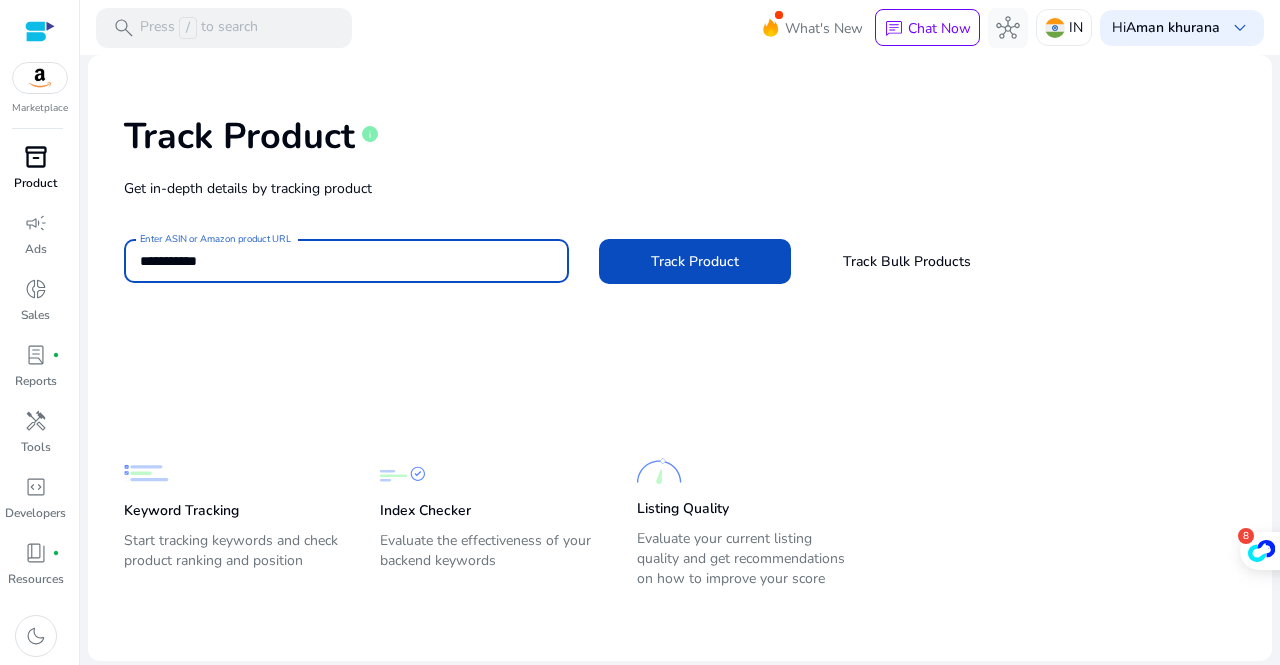 click on "Track Product" 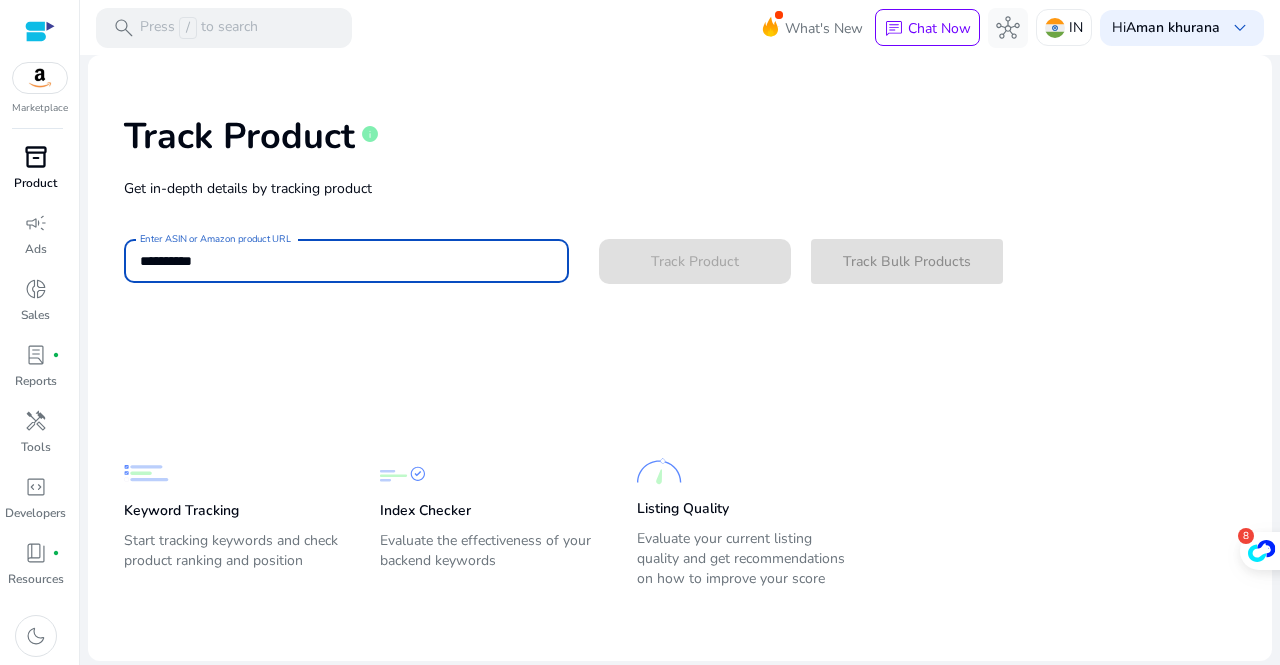 type 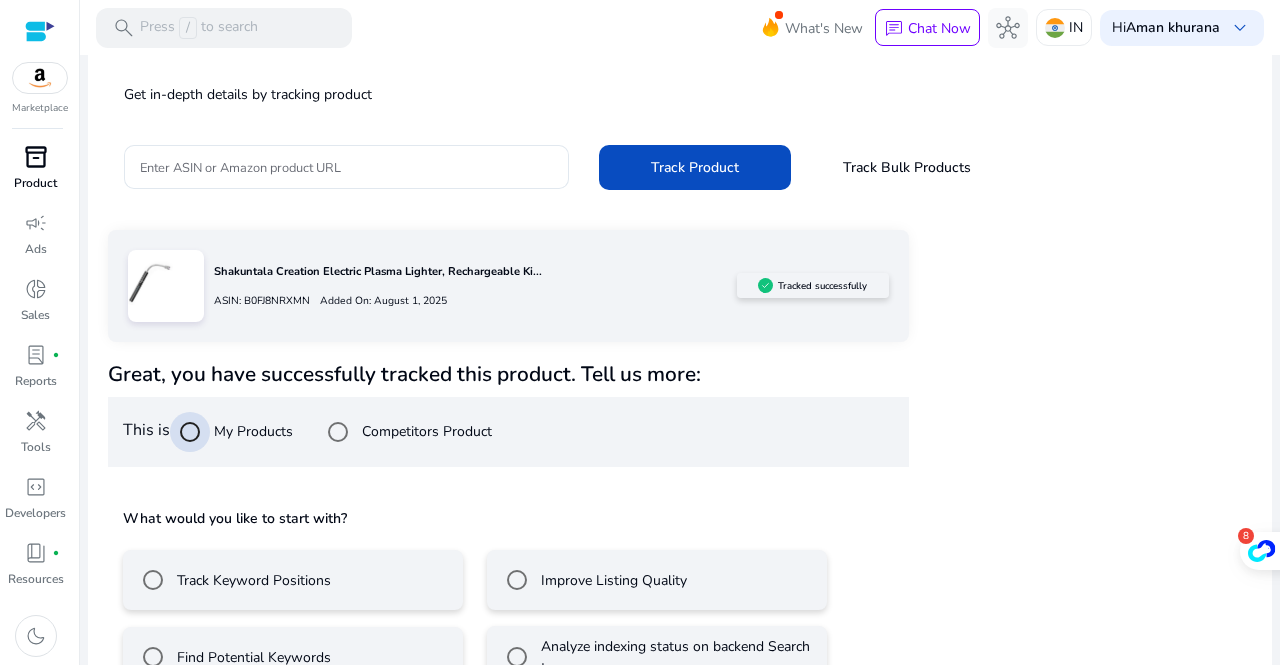 scroll, scrollTop: 146, scrollLeft: 0, axis: vertical 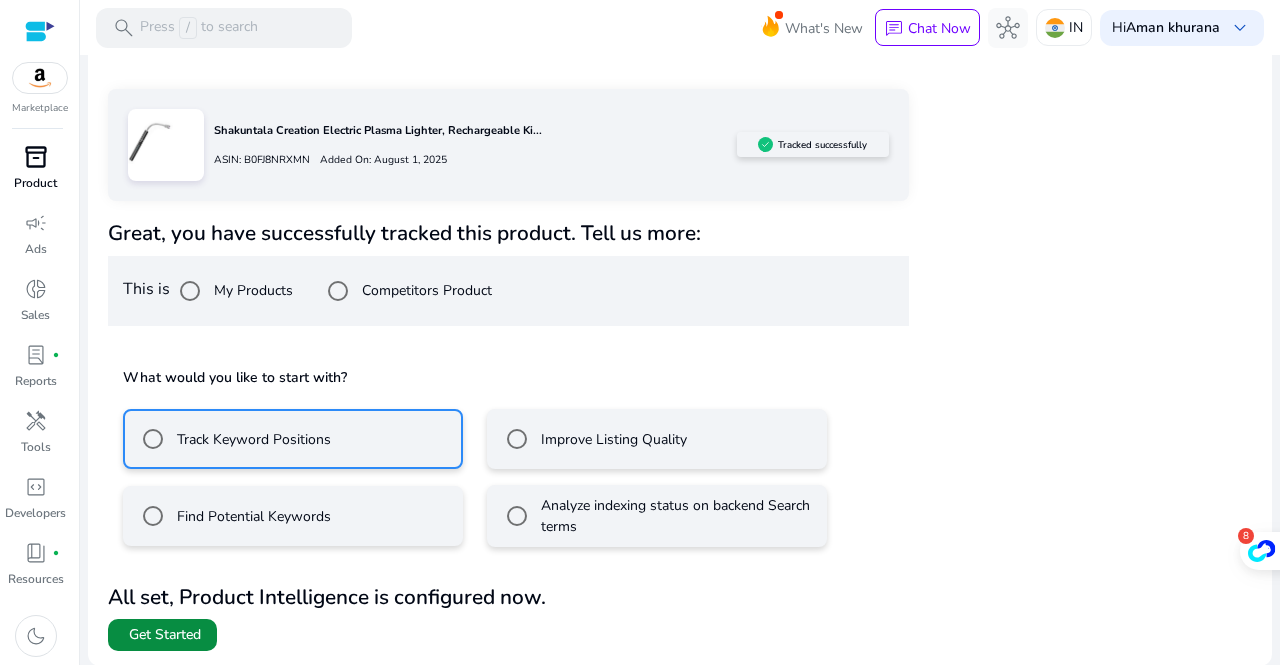 click on "Get Started" at bounding box center (165, 635) 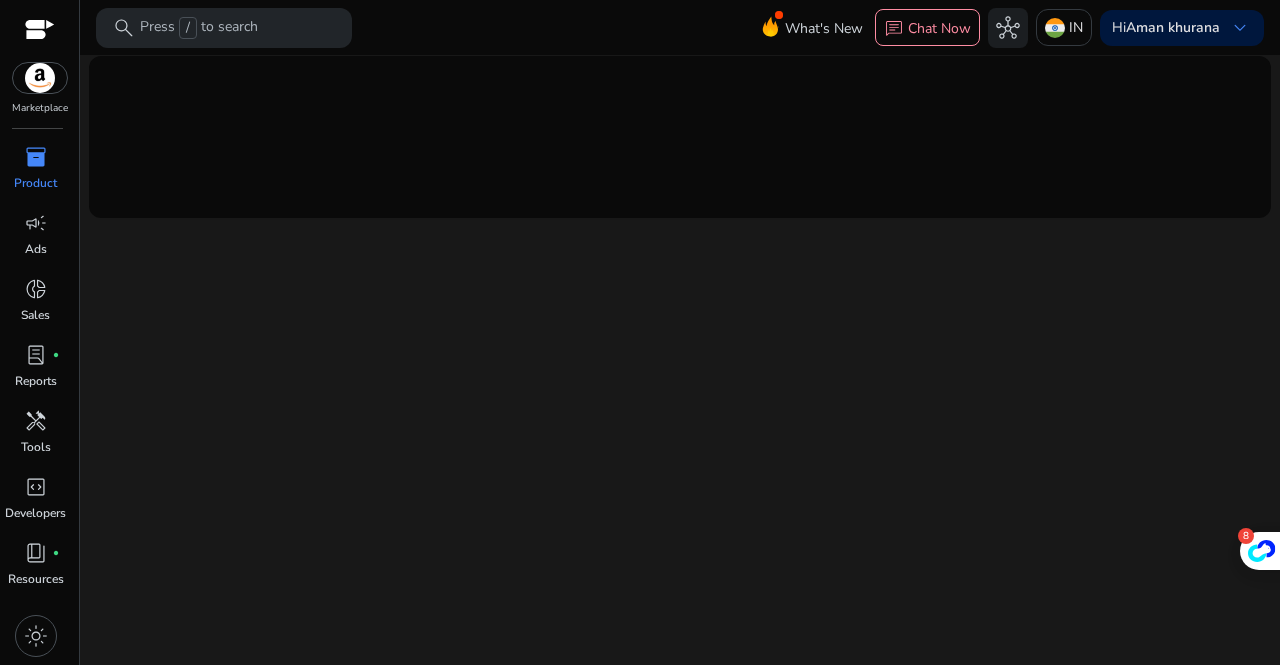 scroll, scrollTop: 0, scrollLeft: 0, axis: both 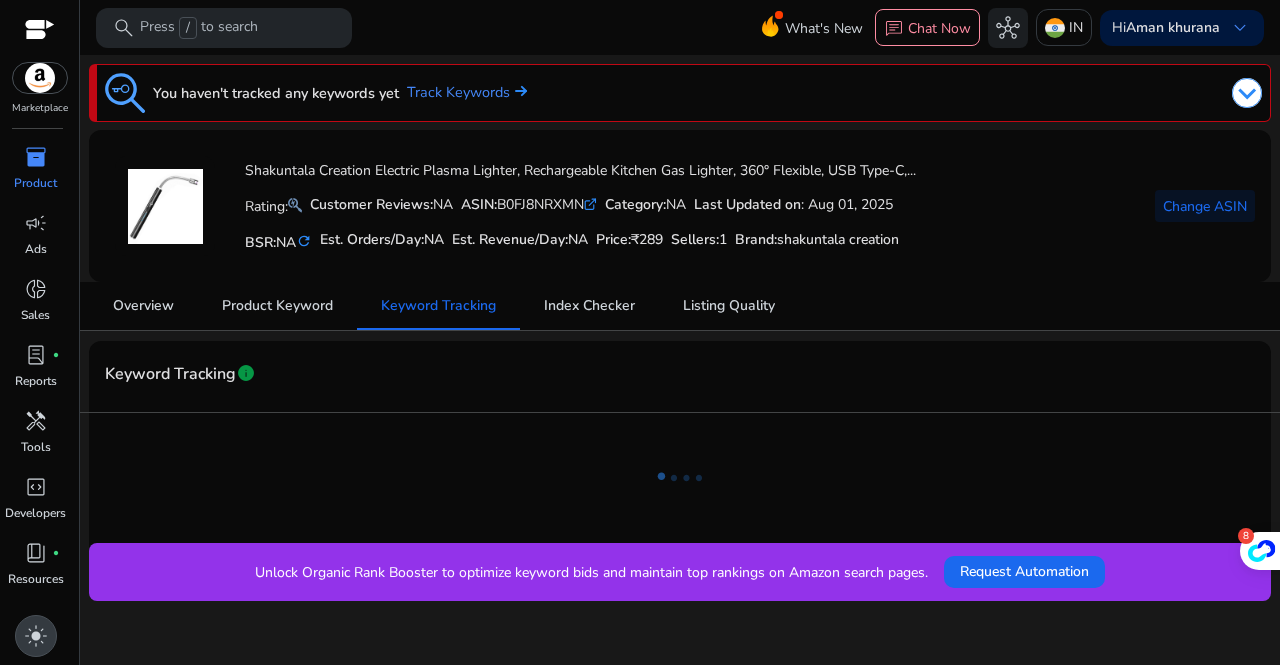 click on "light_mode" at bounding box center (36, 636) 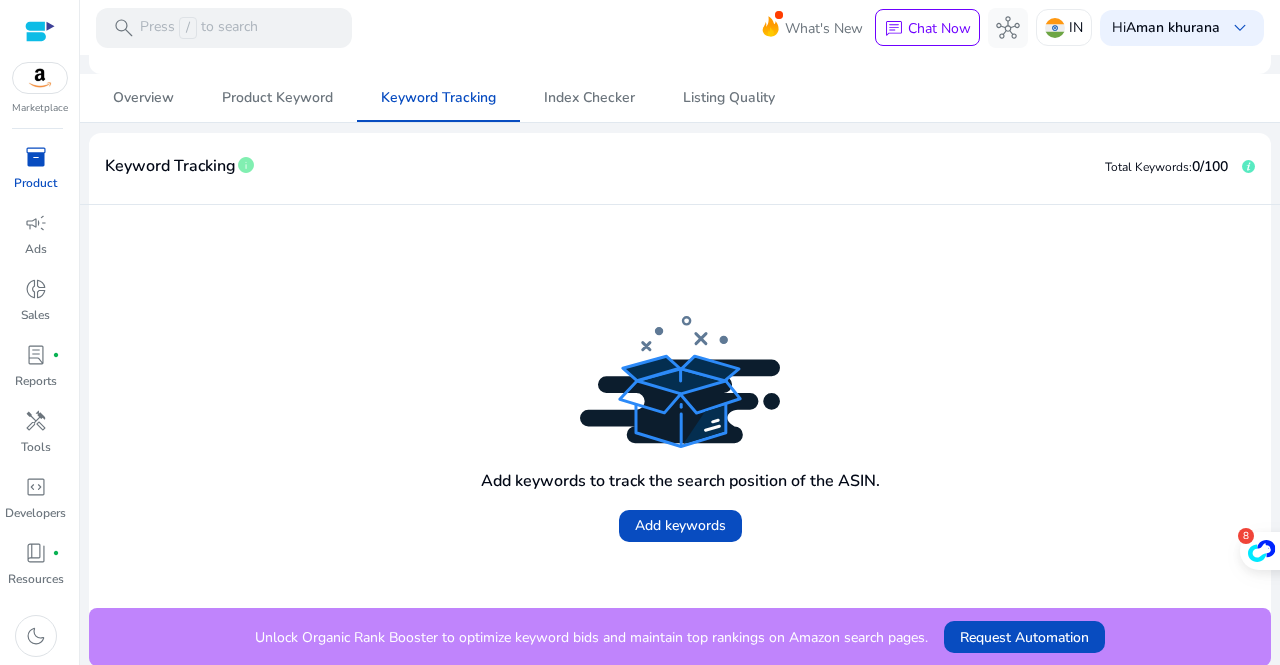 scroll, scrollTop: 0, scrollLeft: 0, axis: both 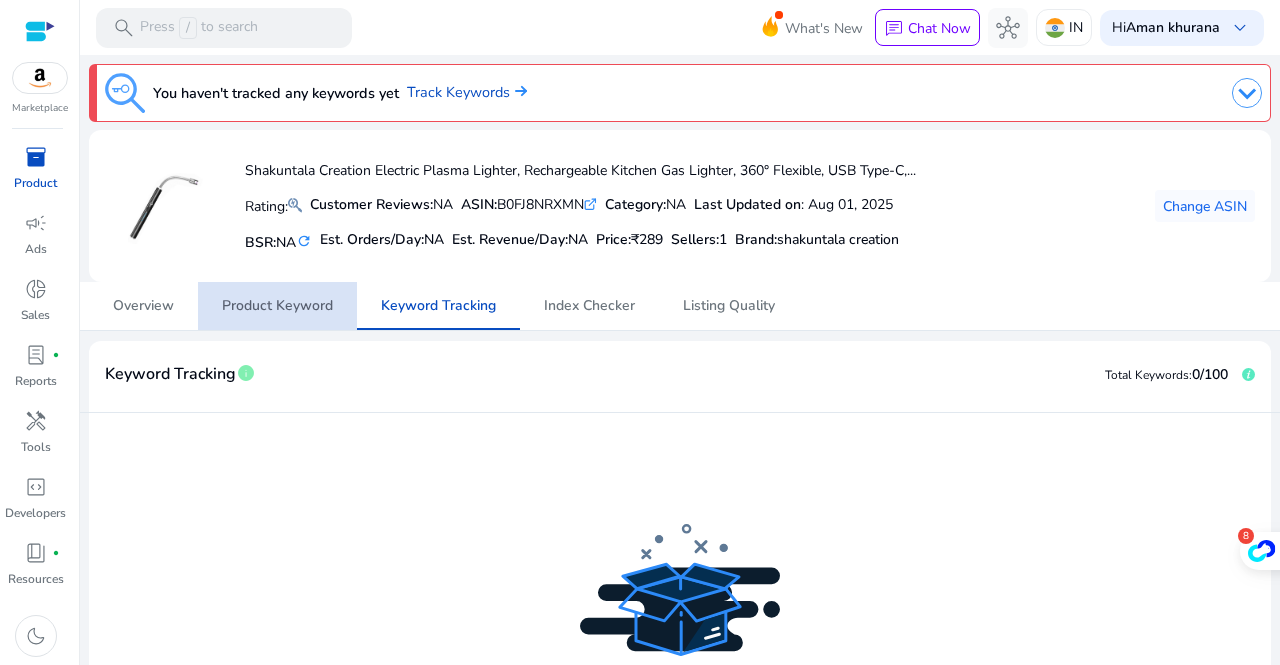 click on "Product Keyword" at bounding box center (277, 306) 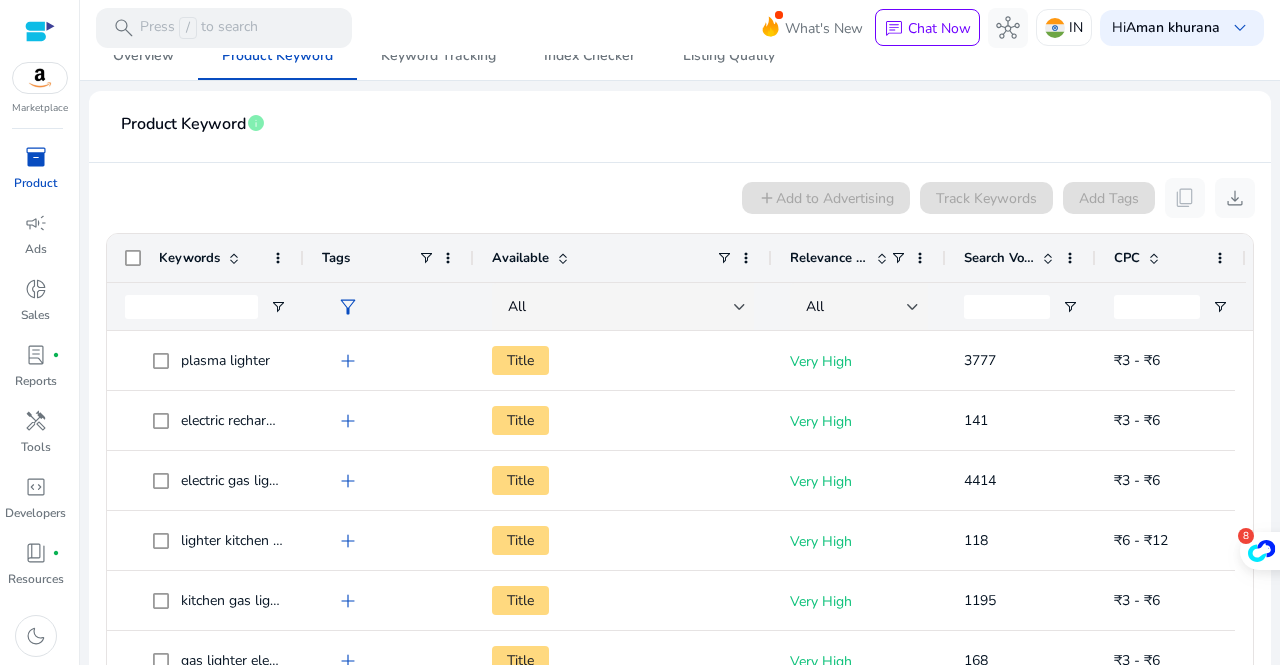 scroll, scrollTop: 338, scrollLeft: 0, axis: vertical 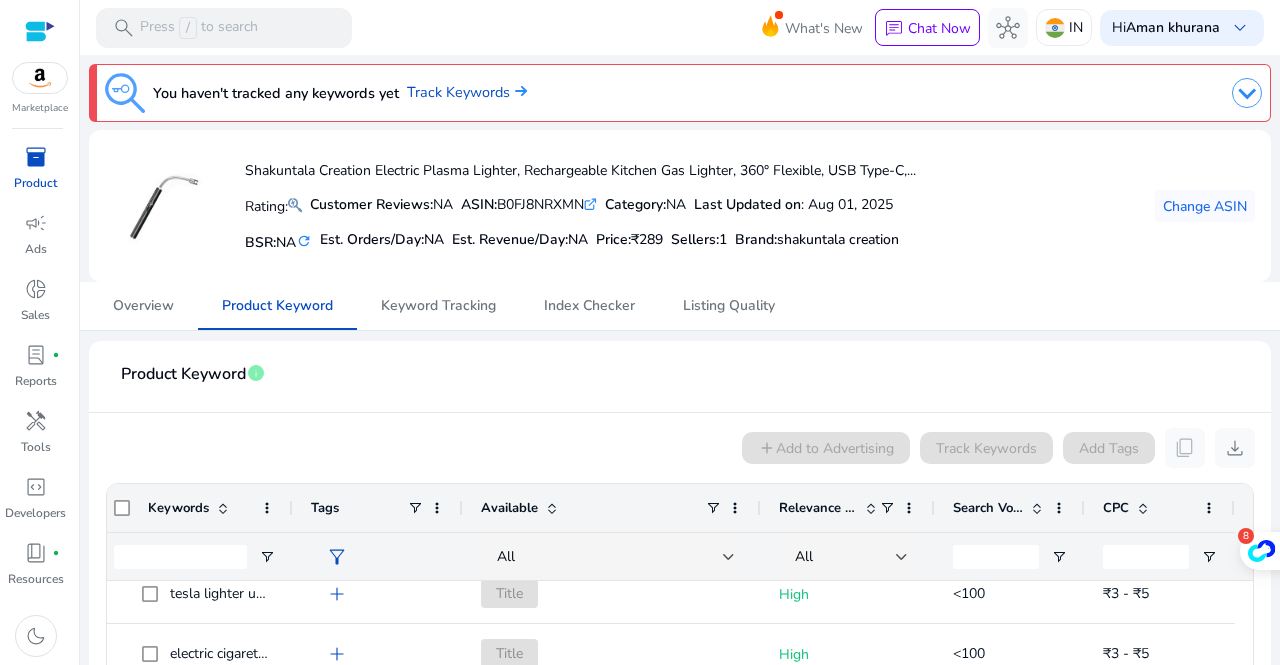 click on "Product Keyword  info" 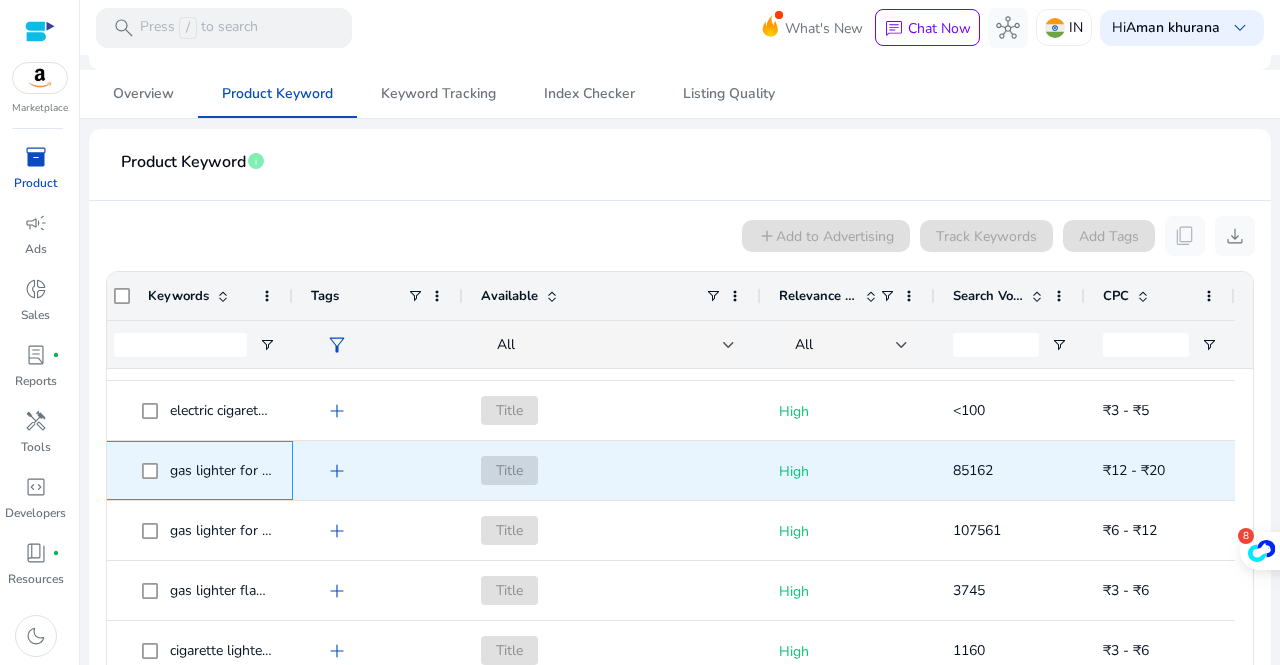 click on "gas lighter for kitchen stove" 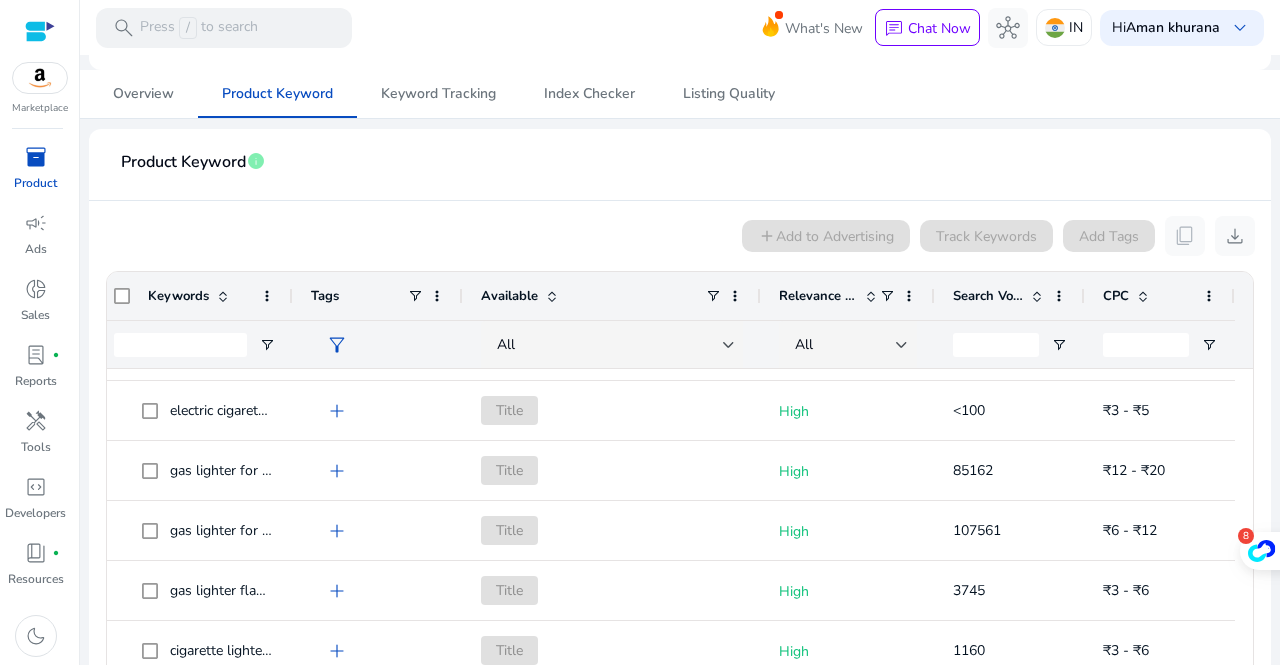 click on "add  Add to Advertising   Track Keywords   Add Tags   content_copy   download  Press SPACE to select this row.
Drag here to set row groups Drag here to set column labels
Keywords
Tags
Available
50" 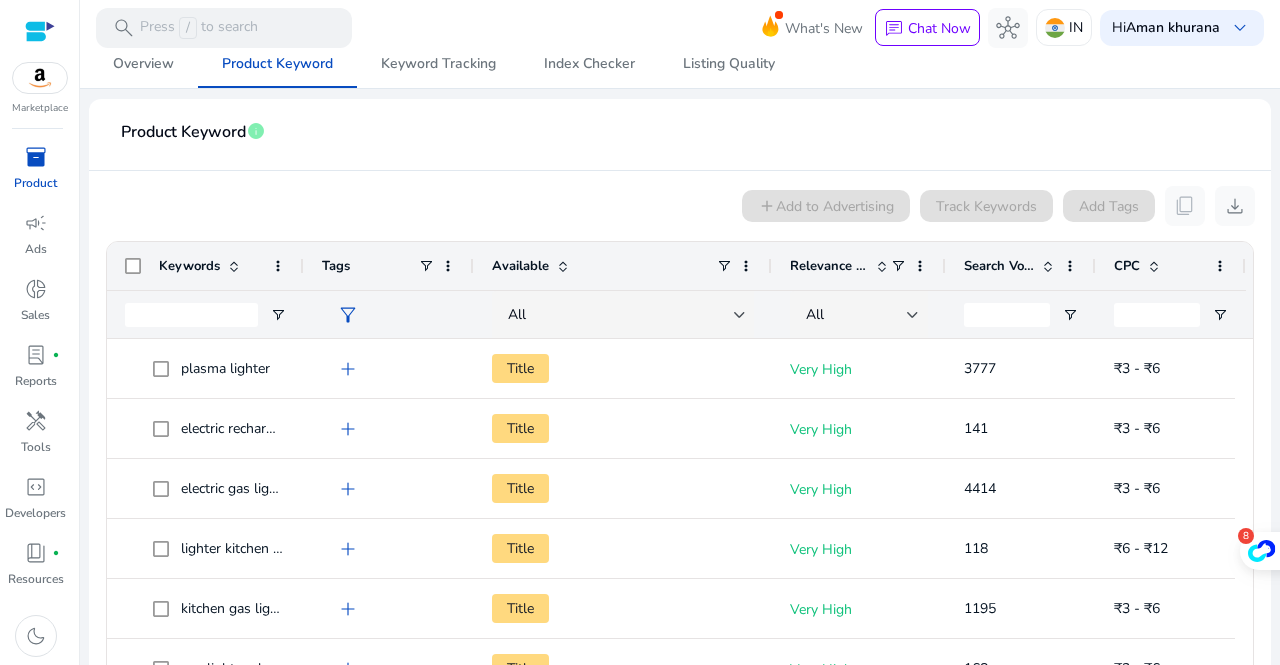 click on "add  Add to Advertising   Track Keywords   Add Tags   content_copy   download" 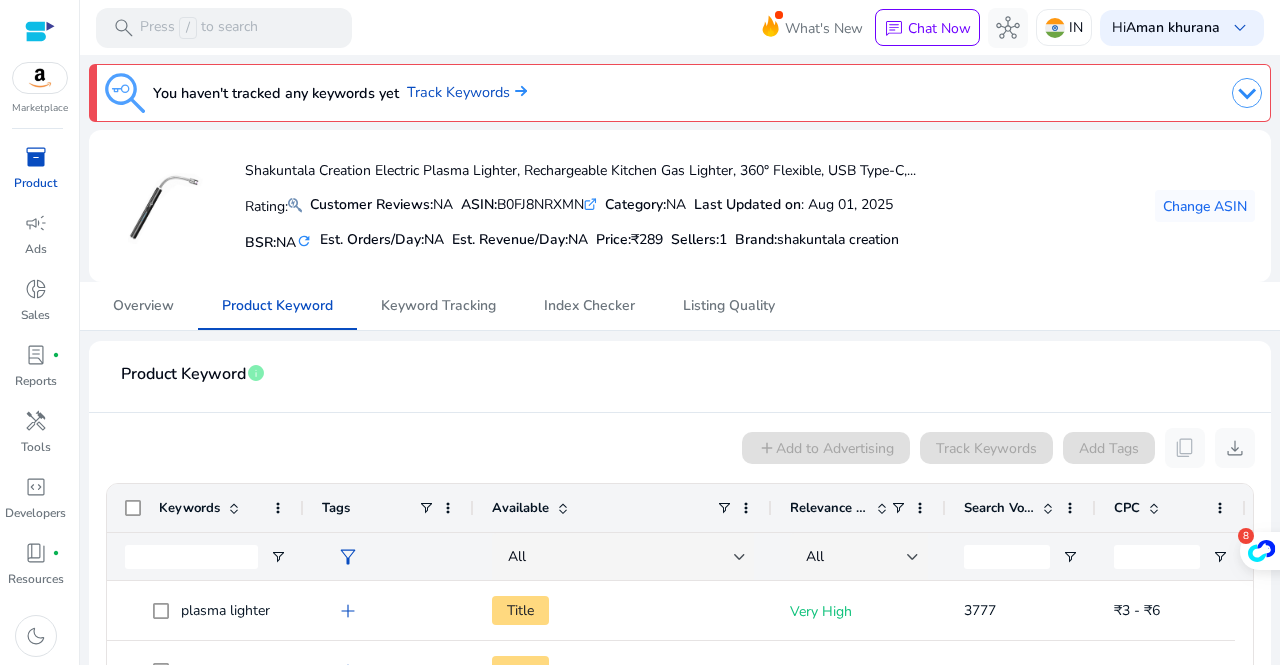 scroll, scrollTop: 0, scrollLeft: 0, axis: both 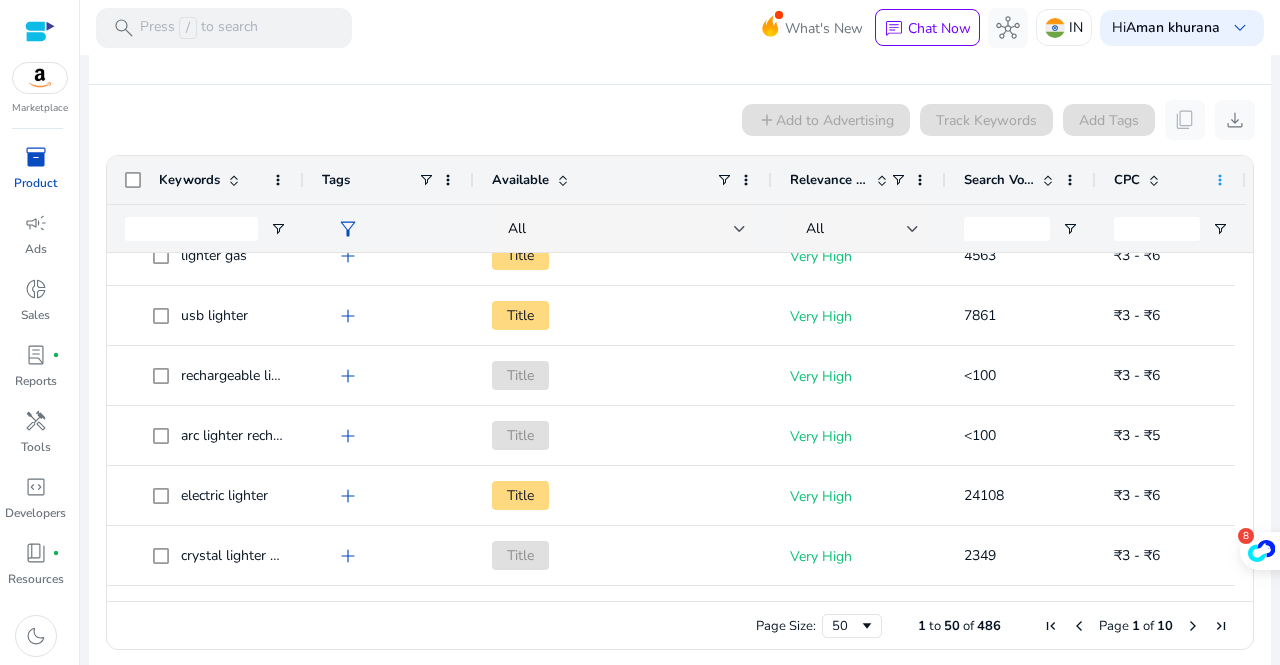 click 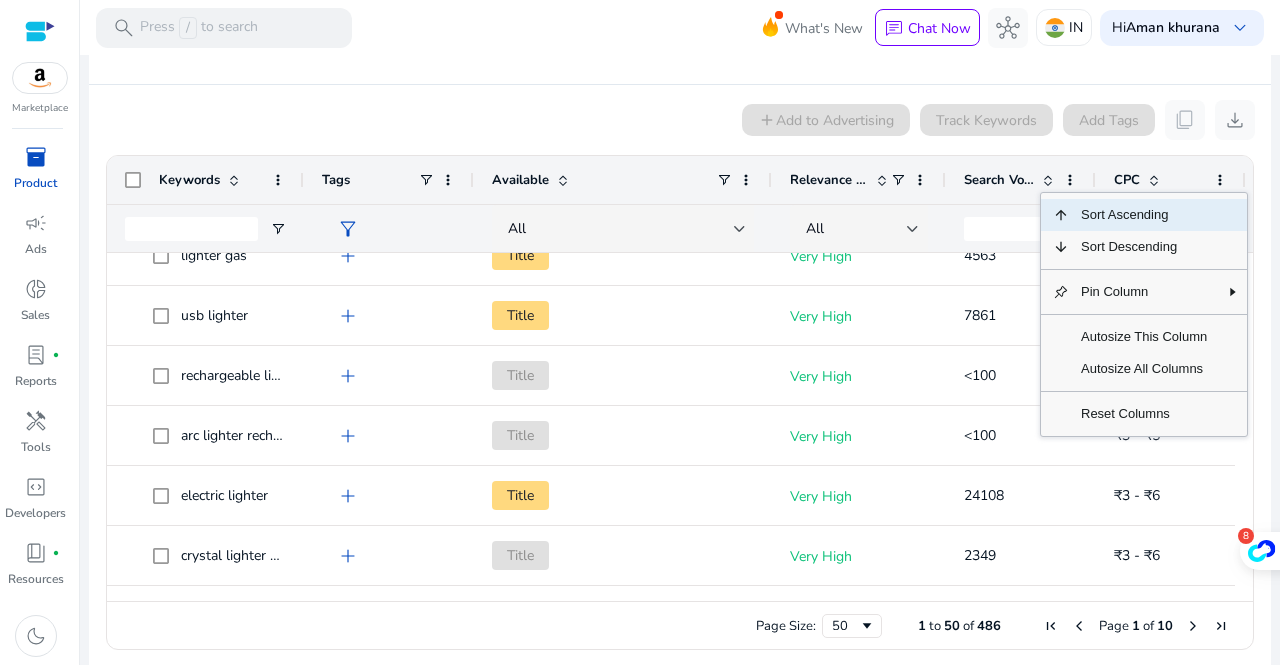click on "add  Add to Advertising   Track Keywords   Add Tags   content_copy   download" 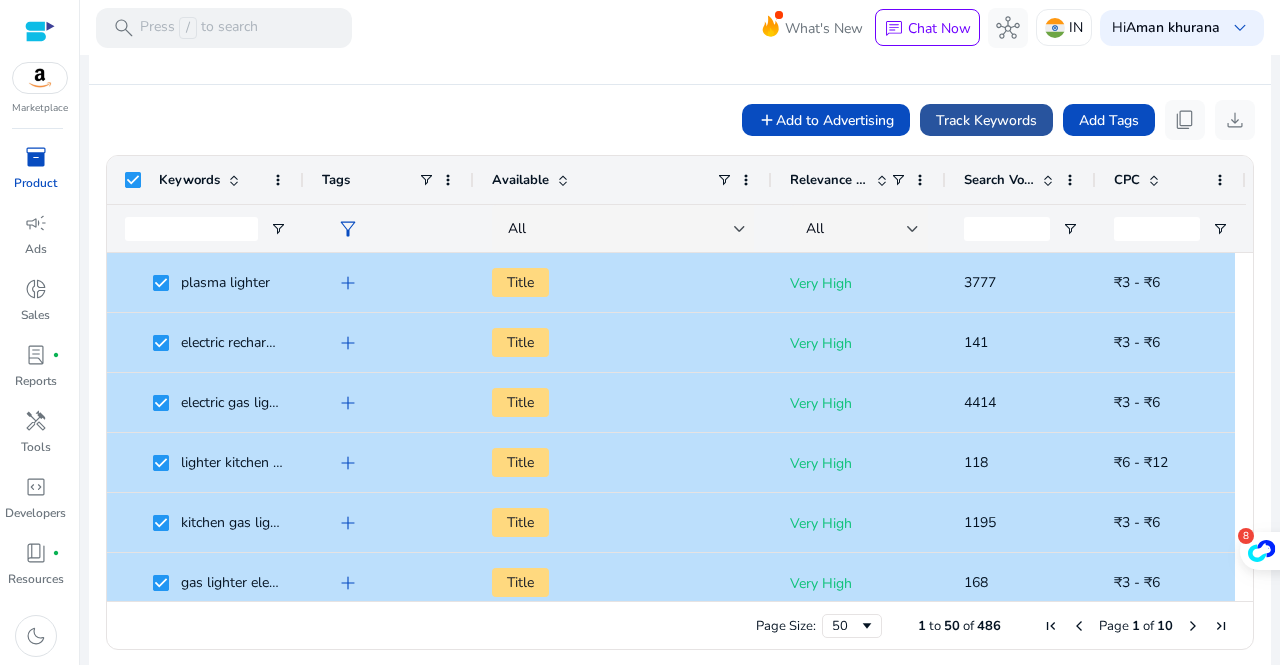 click on "Track Keywords" 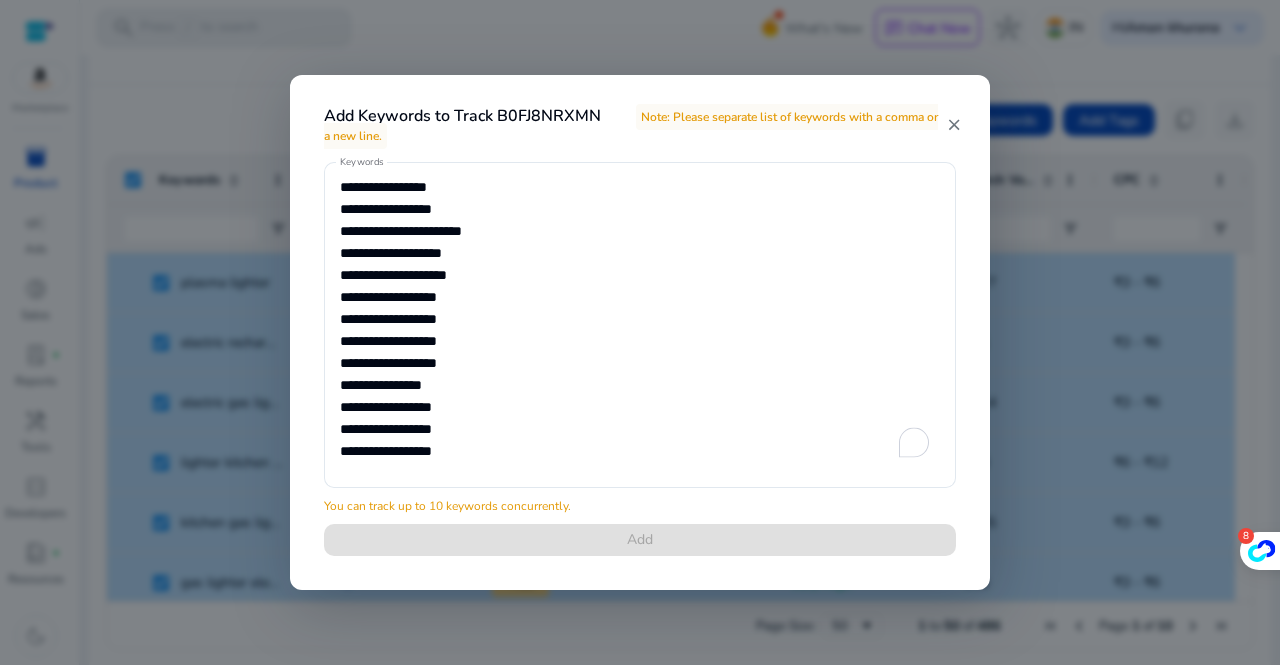 click on "close" at bounding box center (954, 125) 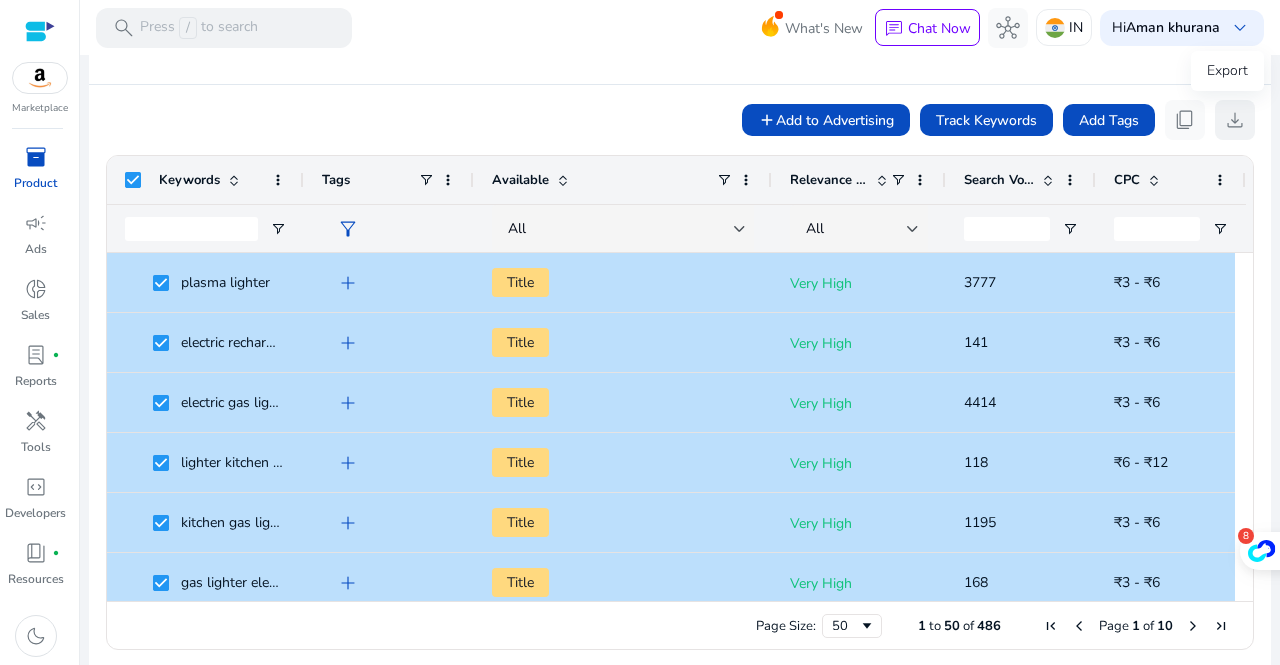 click on "download" 